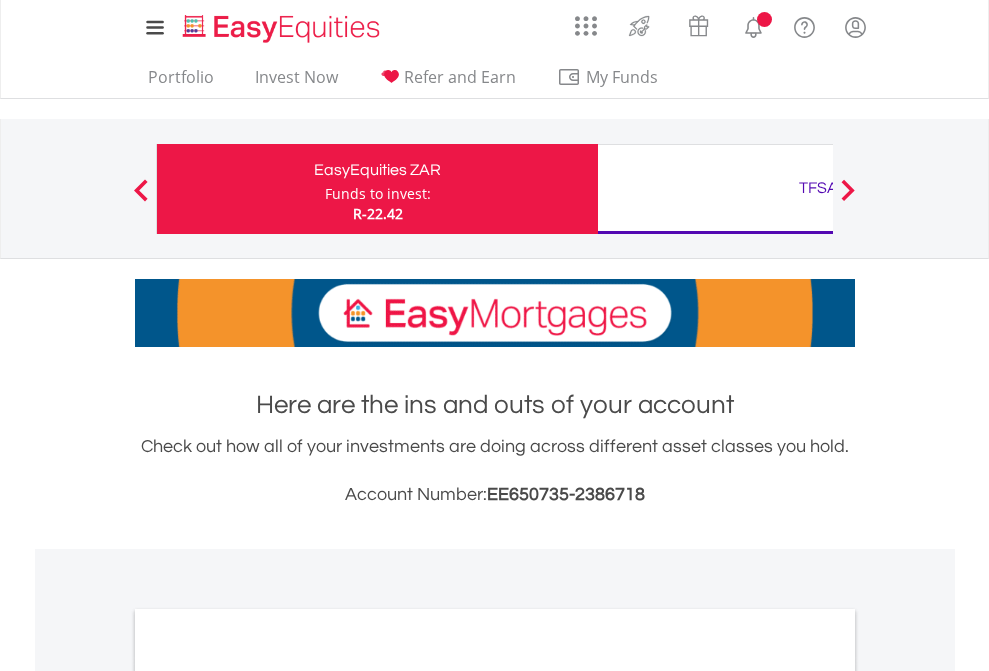 scroll, scrollTop: 0, scrollLeft: 0, axis: both 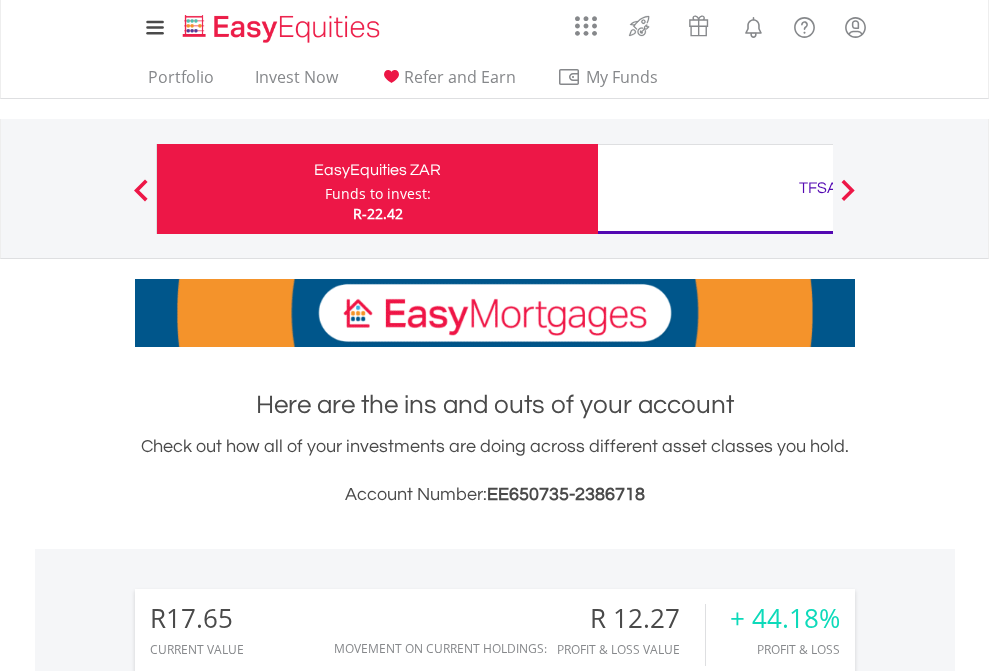 click on "Funds to invest:" at bounding box center (378, 194) 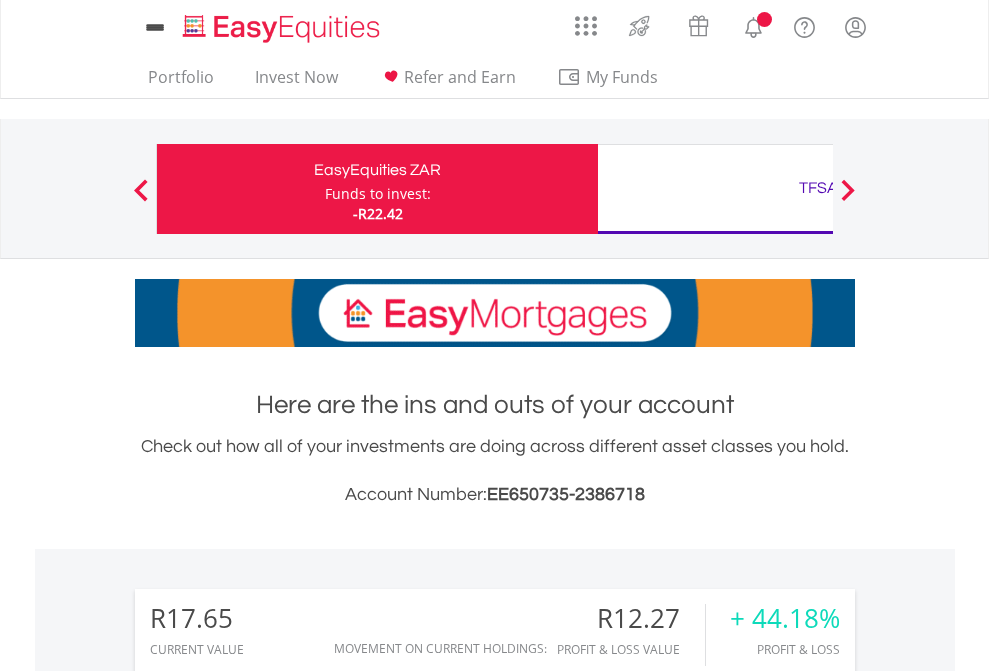 scroll, scrollTop: 0, scrollLeft: 0, axis: both 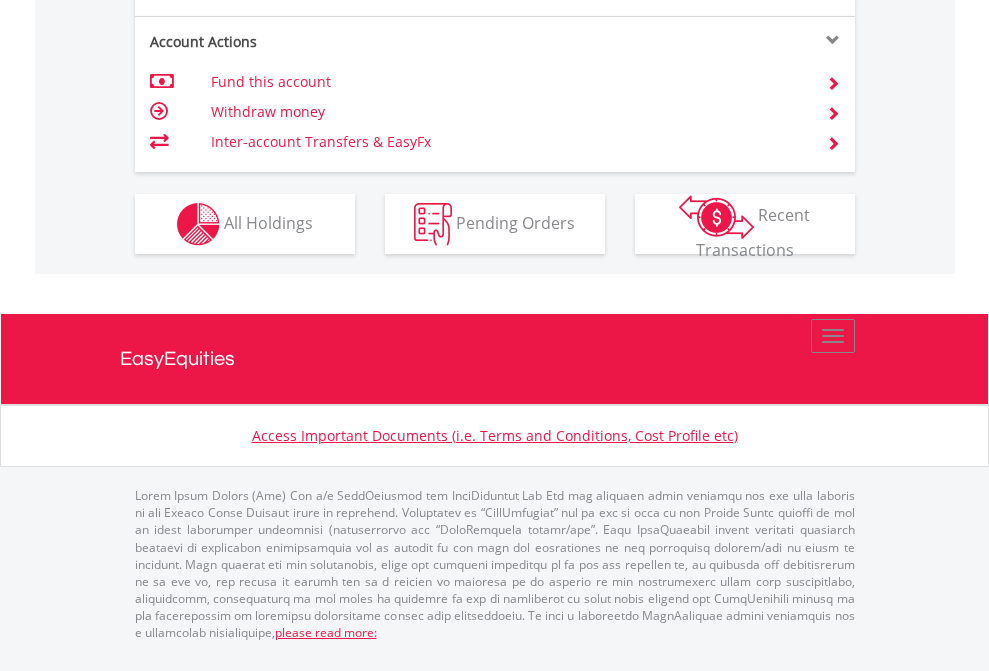 click on "Investment types" at bounding box center (706, -337) 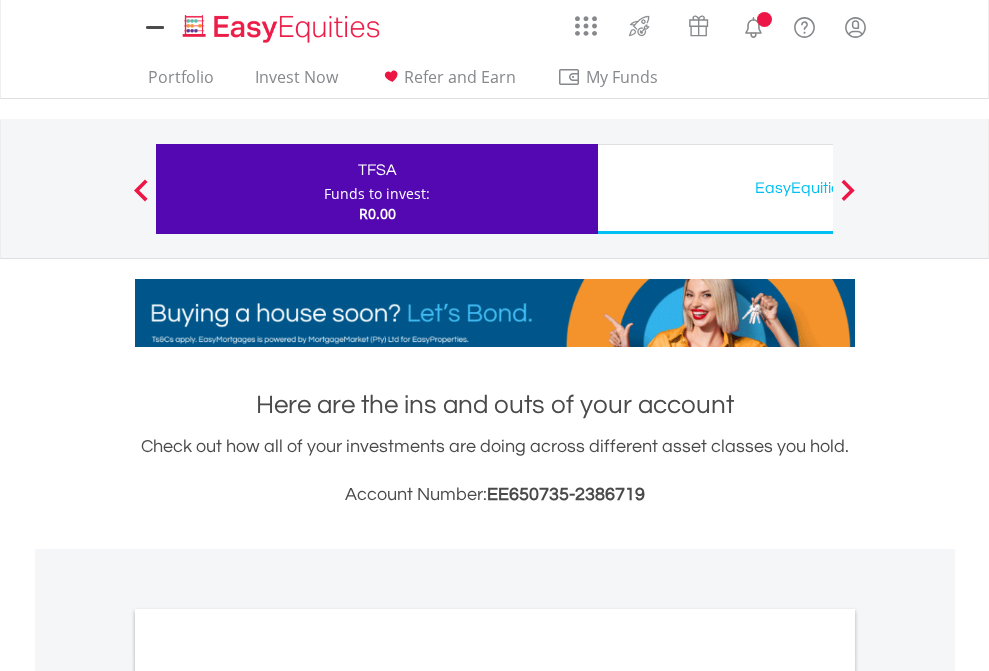 scroll, scrollTop: 0, scrollLeft: 0, axis: both 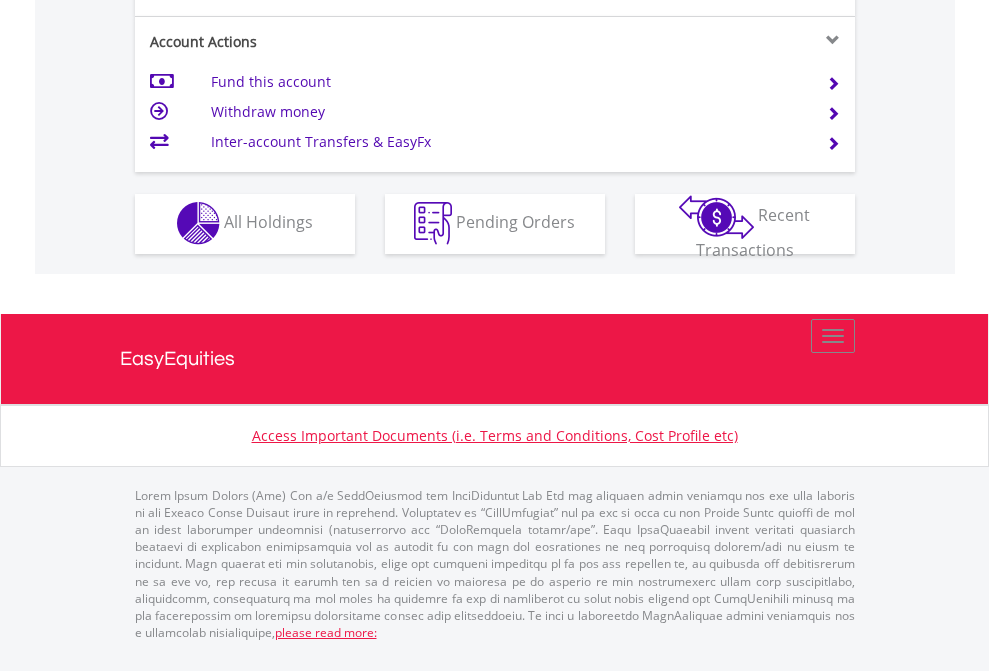 click on "Investment types" at bounding box center (706, -353) 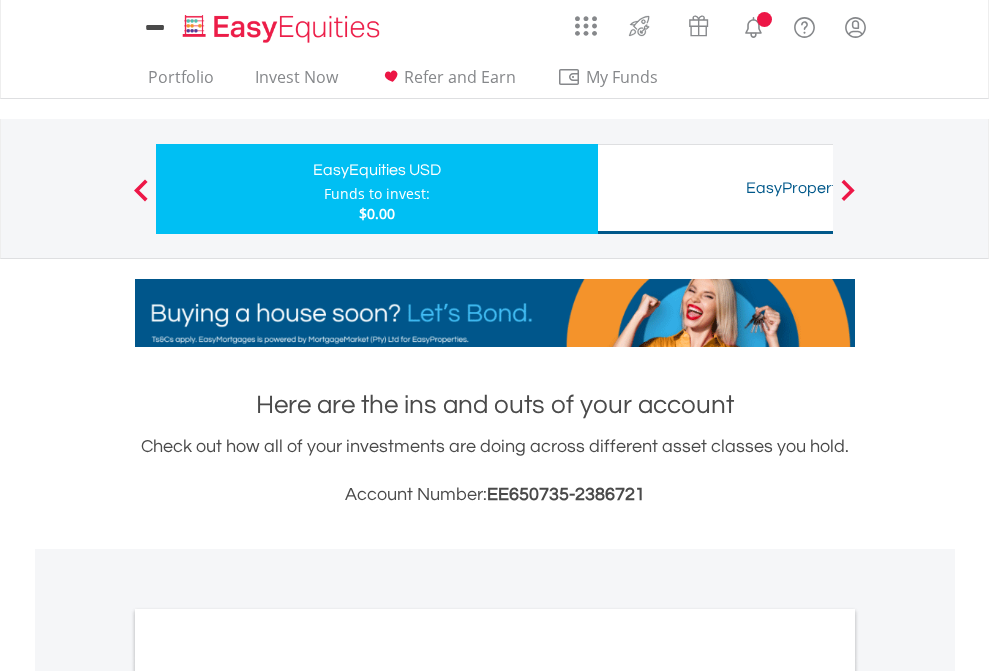 scroll, scrollTop: 0, scrollLeft: 0, axis: both 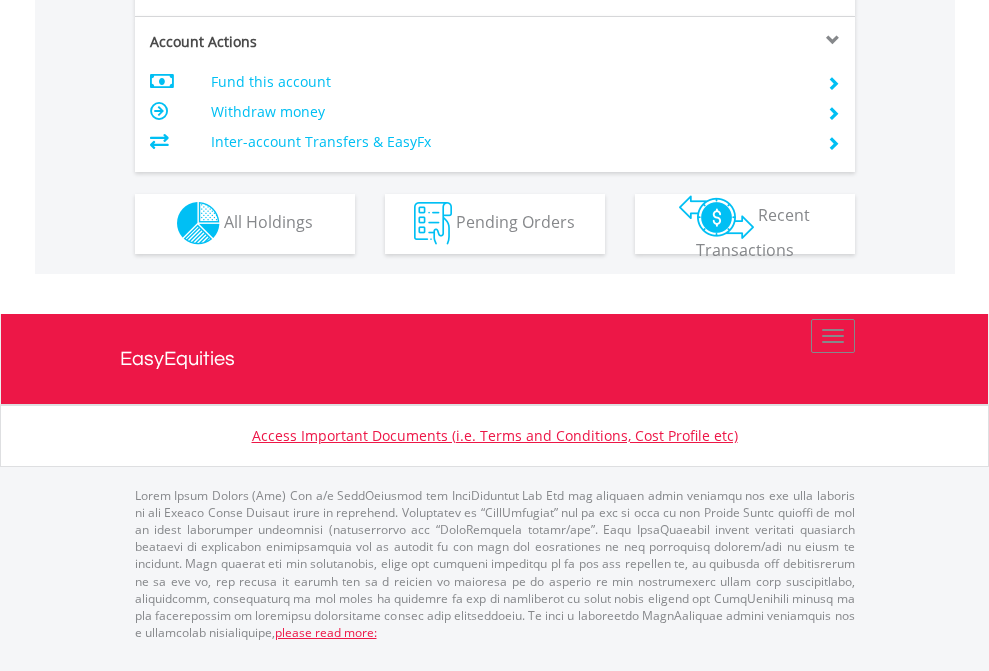 click on "Investment types" at bounding box center (706, -353) 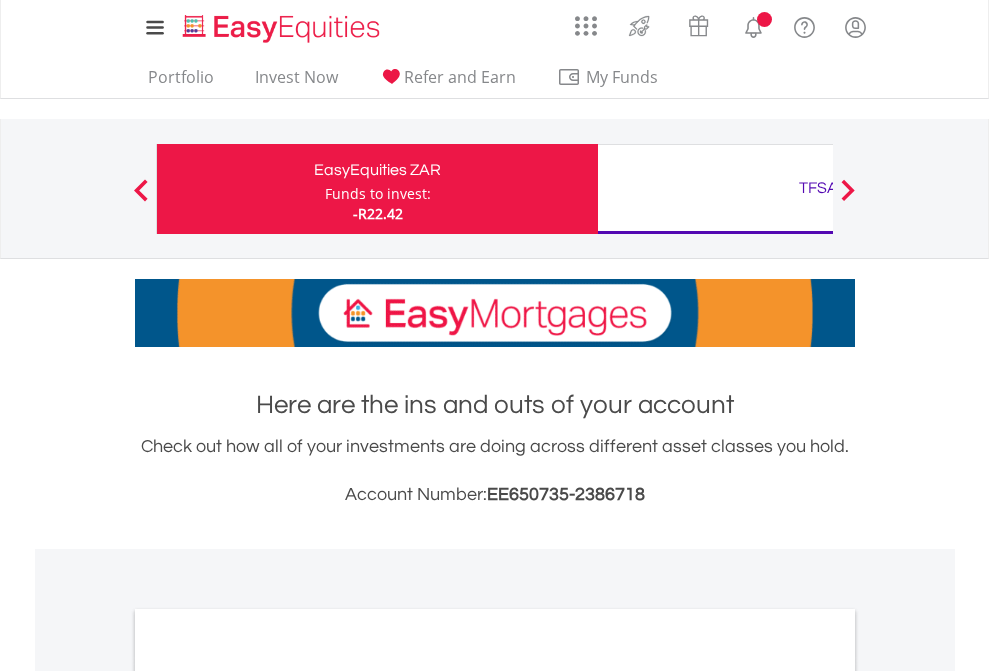 scroll, scrollTop: 0, scrollLeft: 0, axis: both 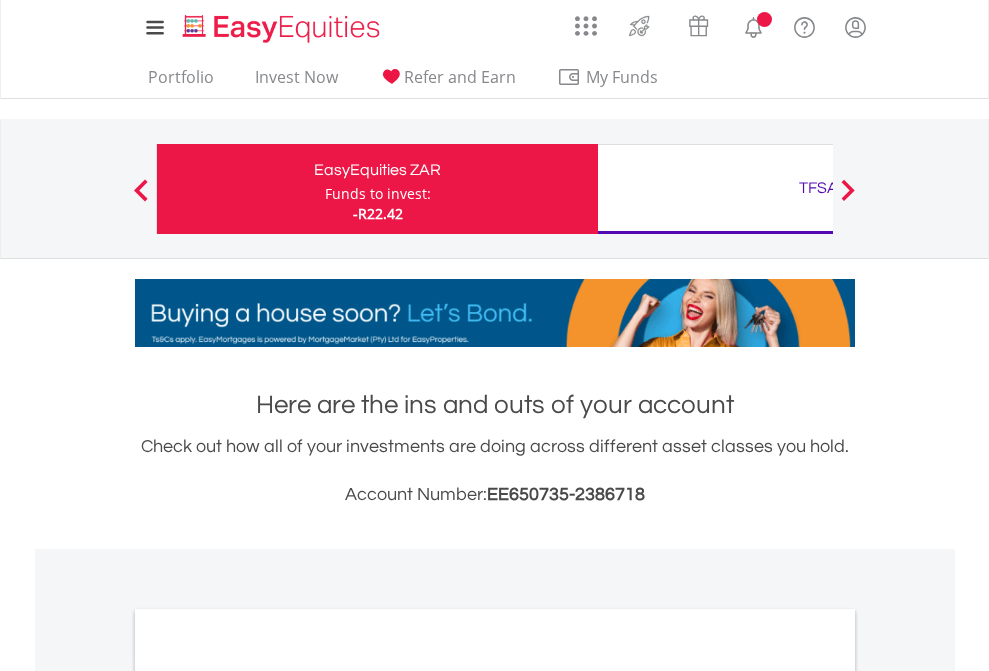 click on "All Holdings" at bounding box center (268, 1096) 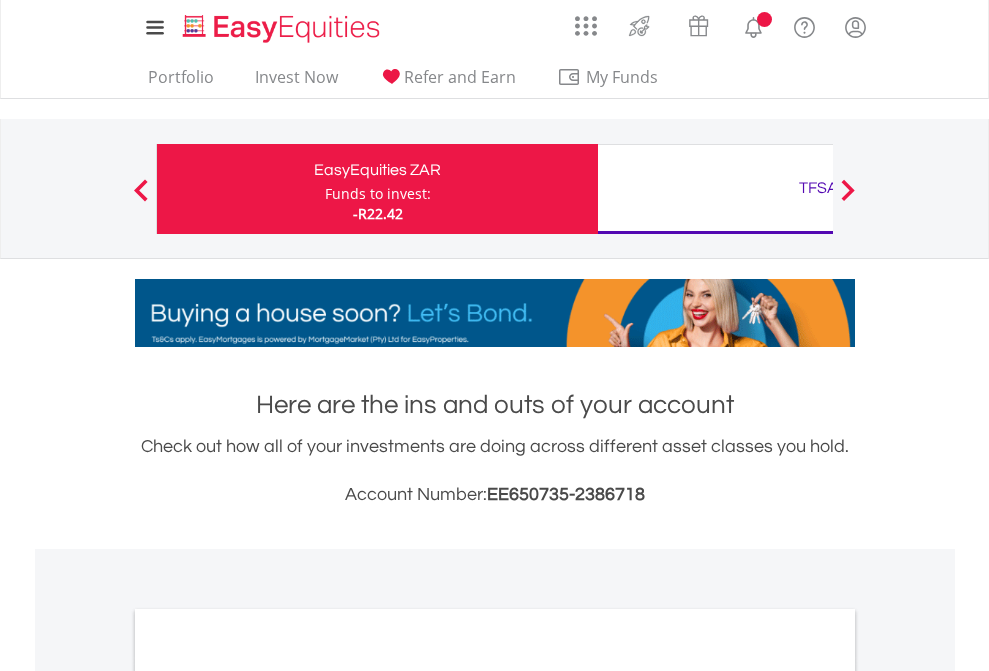 scroll, scrollTop: 1202, scrollLeft: 0, axis: vertical 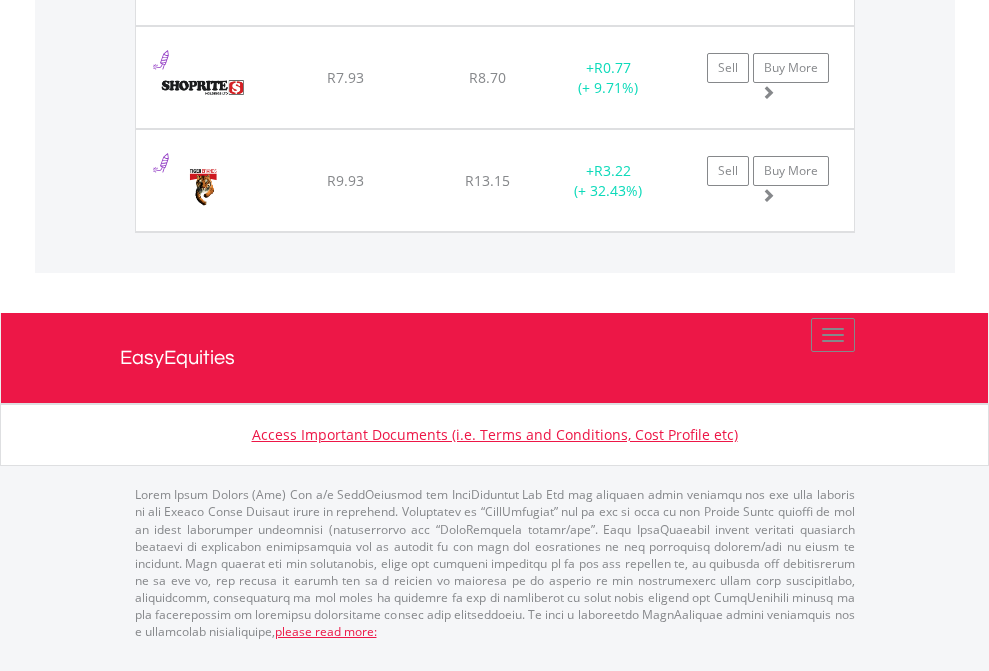 click on "TFSA" at bounding box center (818, -1545) 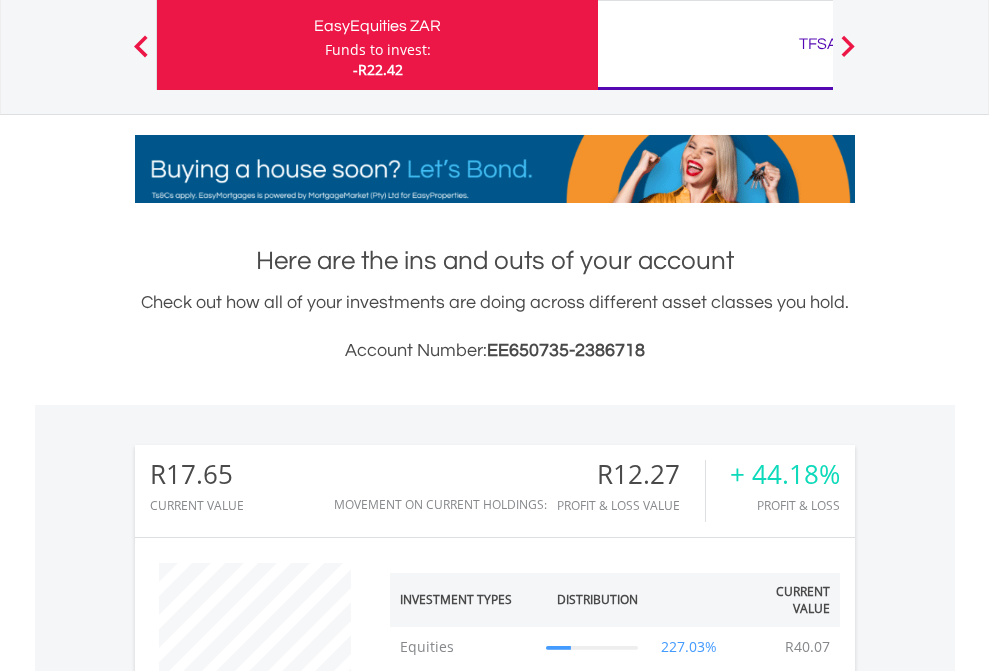 scroll, scrollTop: 999808, scrollLeft: 999687, axis: both 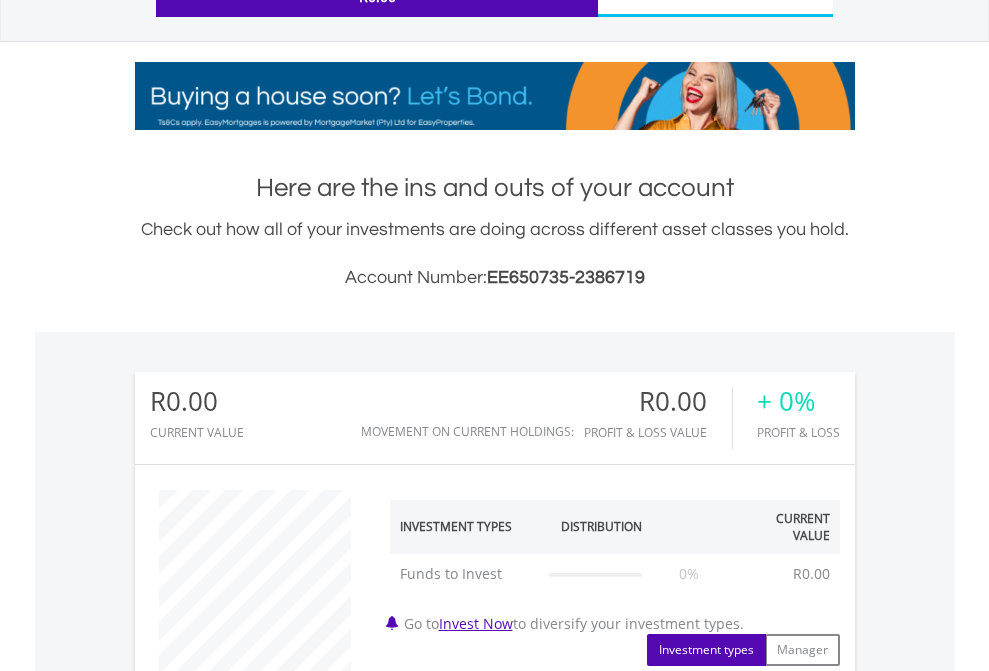 click on "All Holdings" at bounding box center (268, 1225) 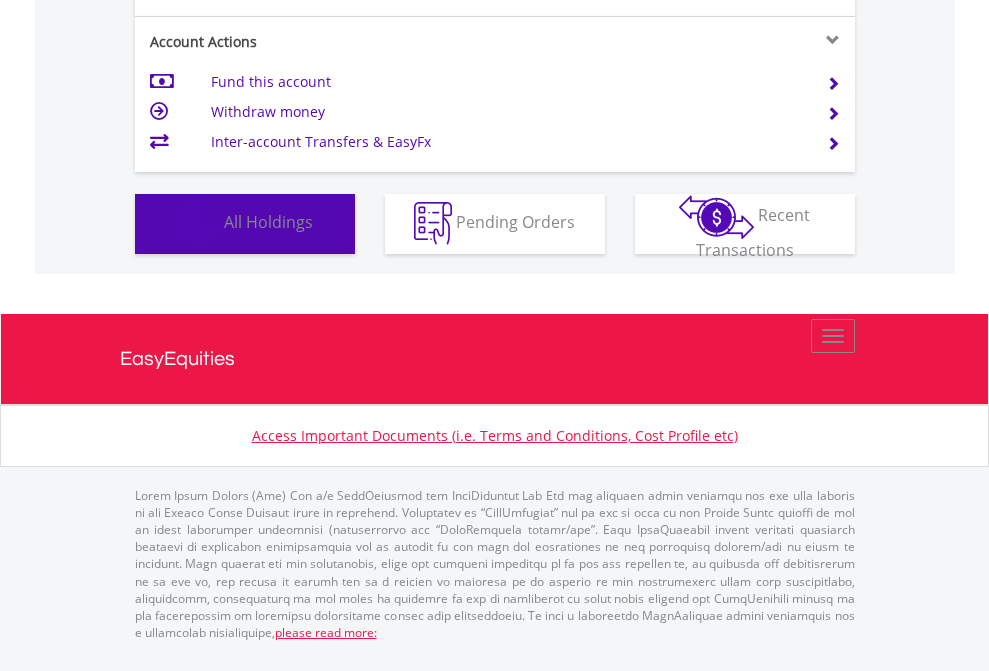 scroll, scrollTop: 999808, scrollLeft: 999687, axis: both 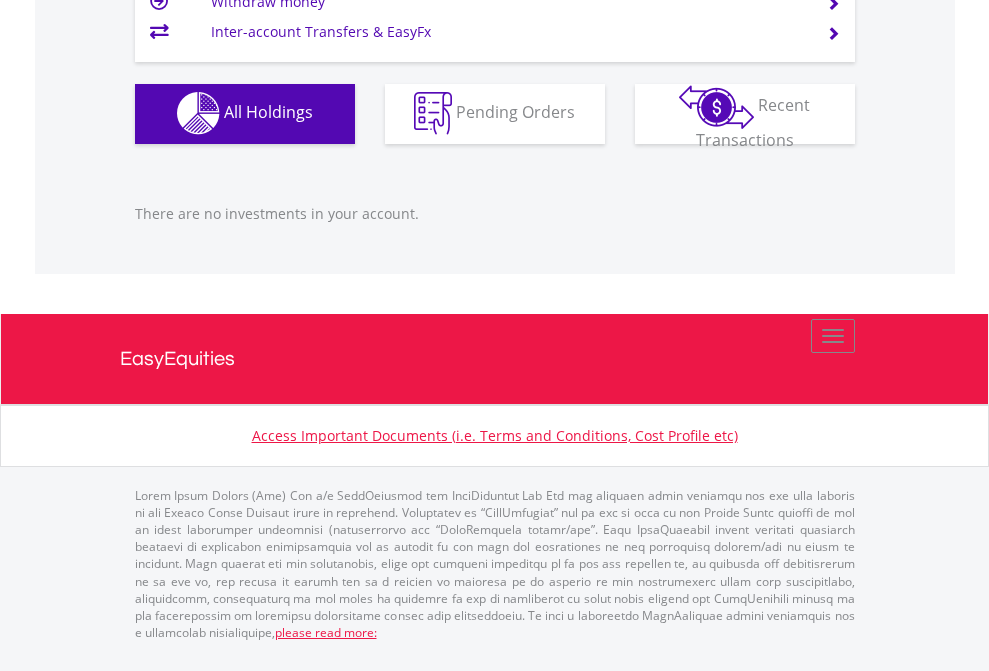 click on "EasyEquities USD" at bounding box center (818, -1142) 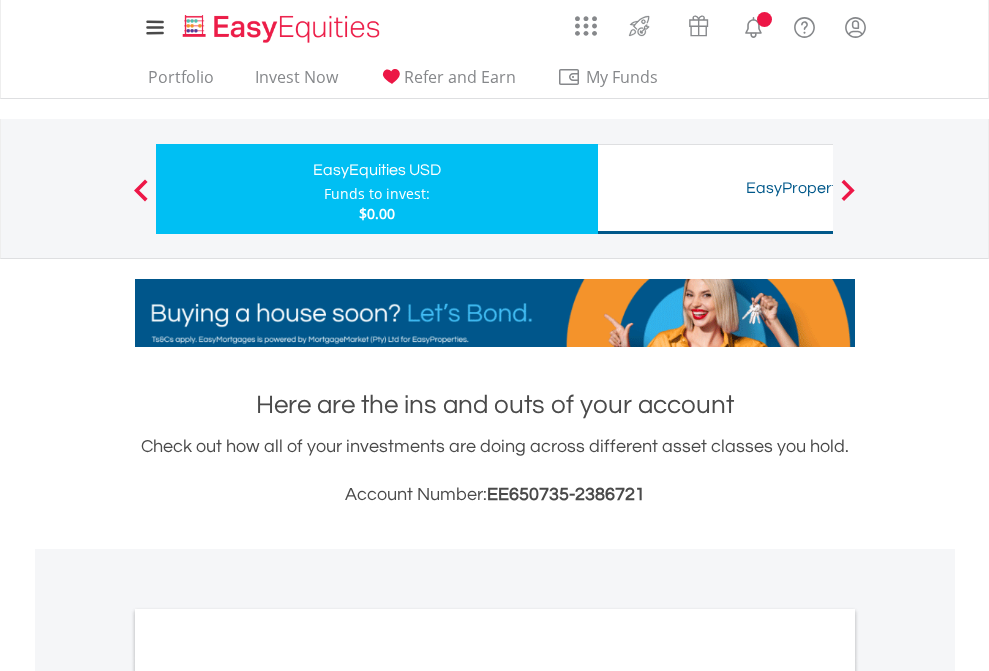 scroll, scrollTop: 1202, scrollLeft: 0, axis: vertical 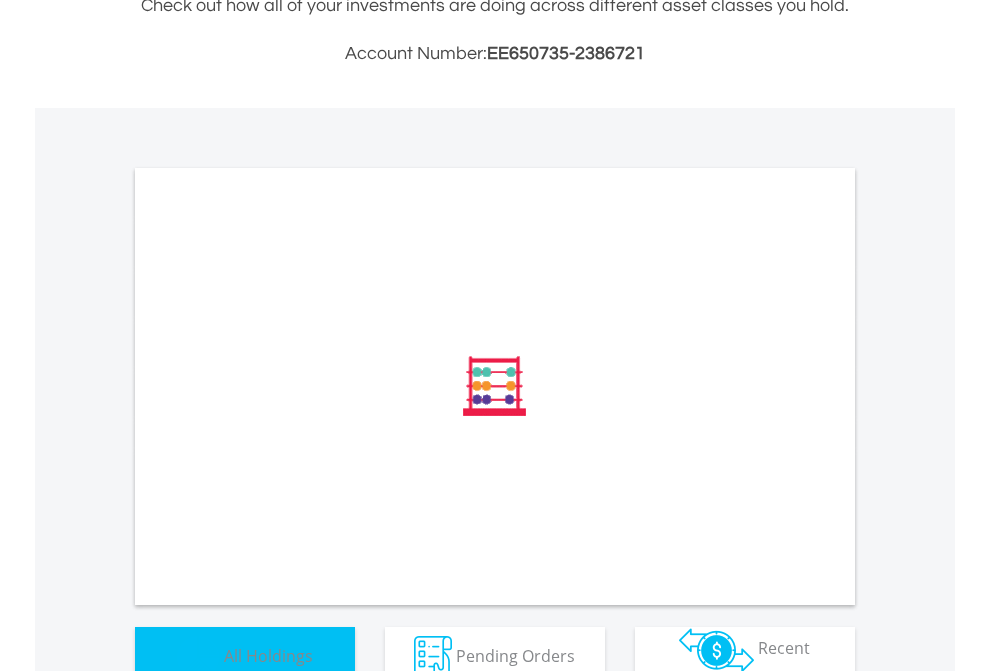 click on "All Holdings" at bounding box center [268, 655] 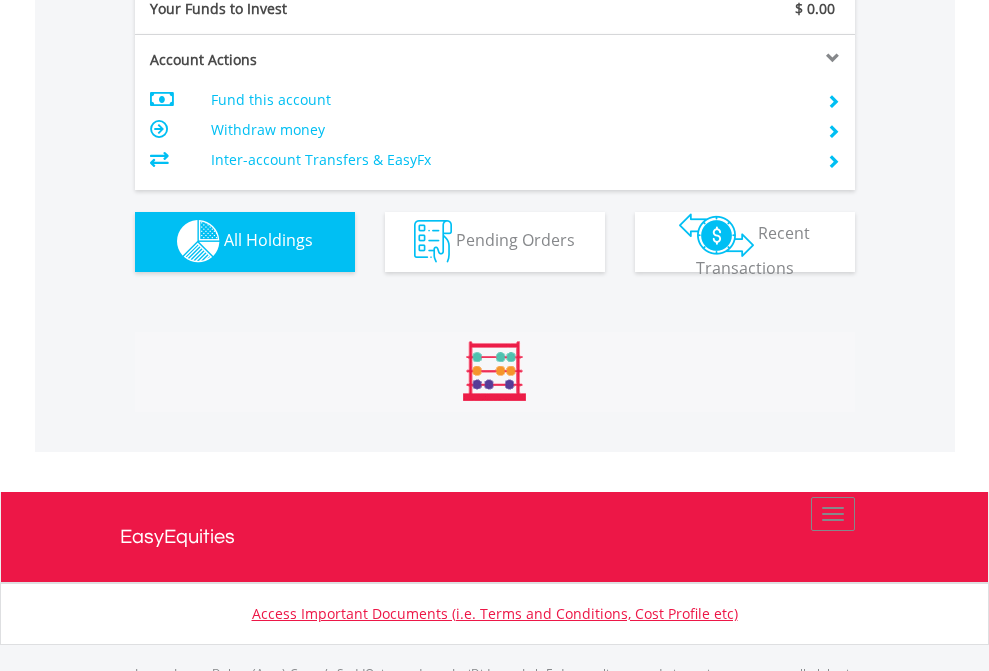 scroll, scrollTop: 999808, scrollLeft: 999687, axis: both 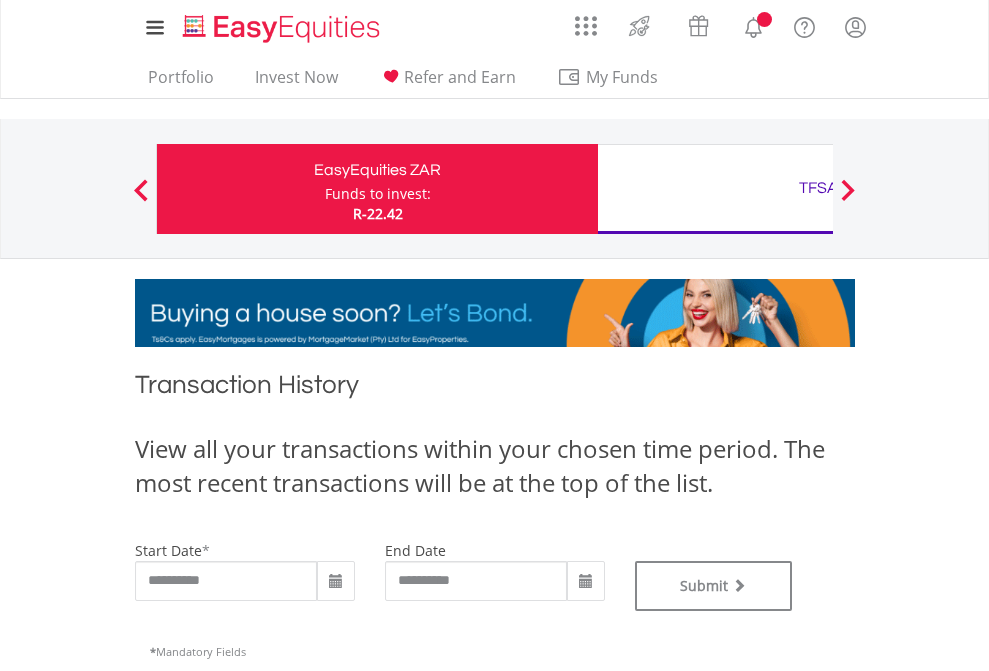 type on "**********" 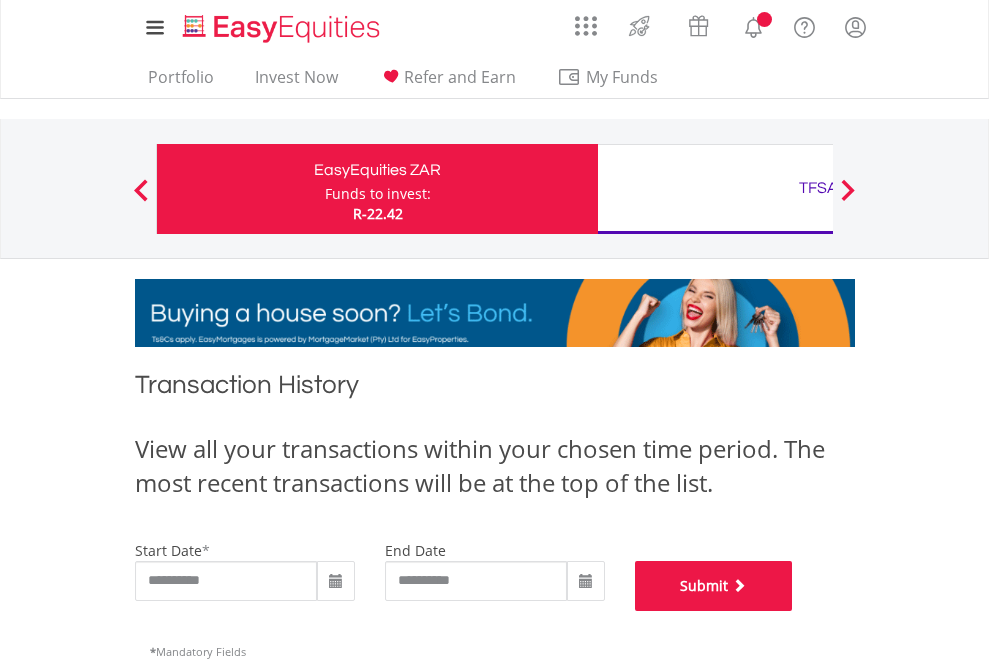 click on "Submit" at bounding box center [714, 586] 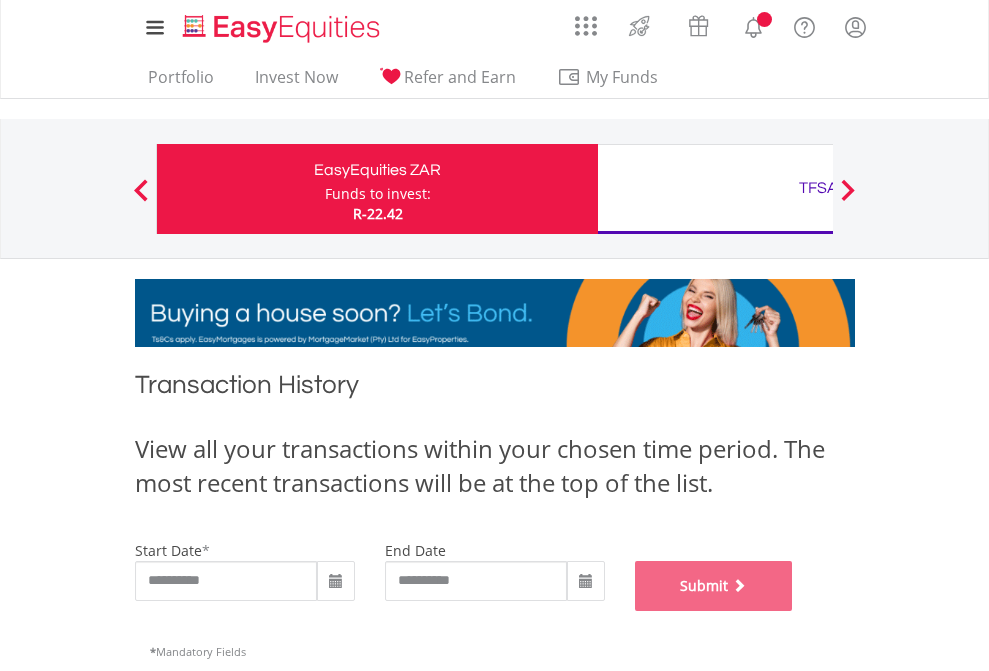 scroll, scrollTop: 811, scrollLeft: 0, axis: vertical 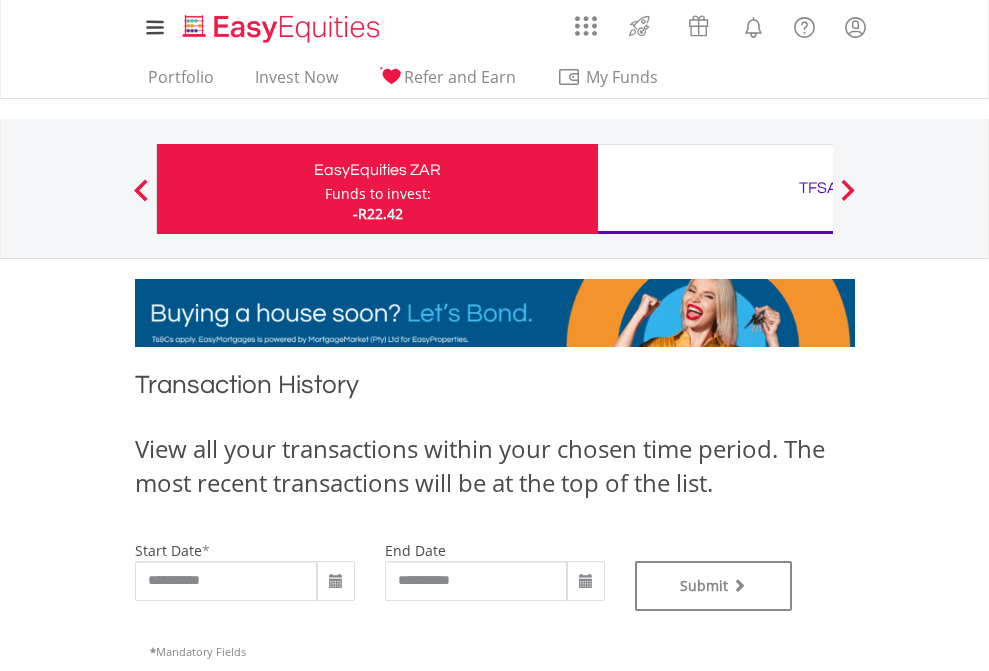 click on "TFSA" at bounding box center [818, 188] 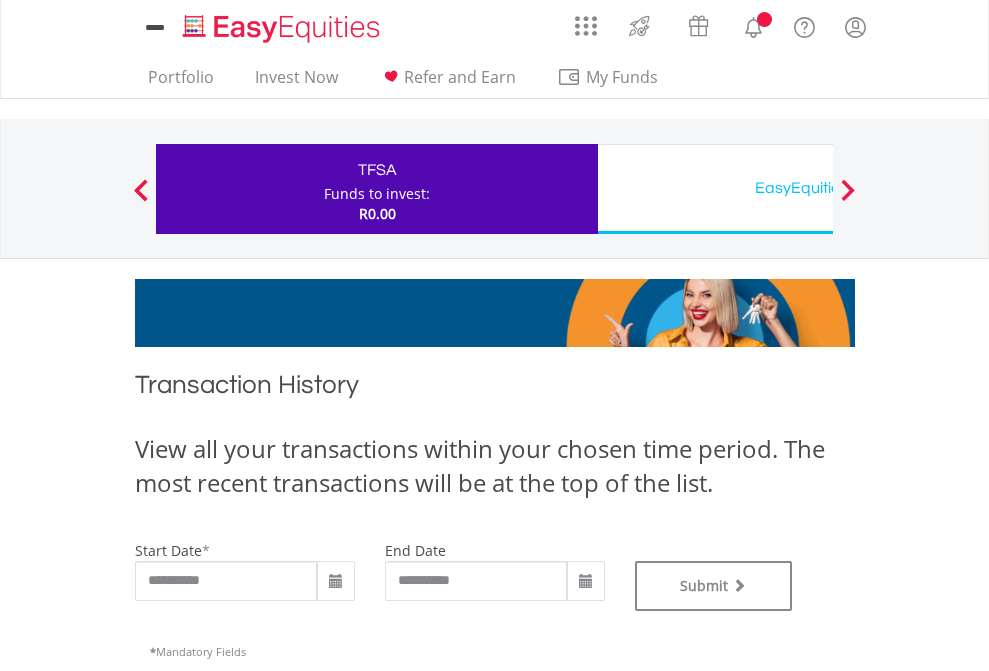 scroll, scrollTop: 0, scrollLeft: 0, axis: both 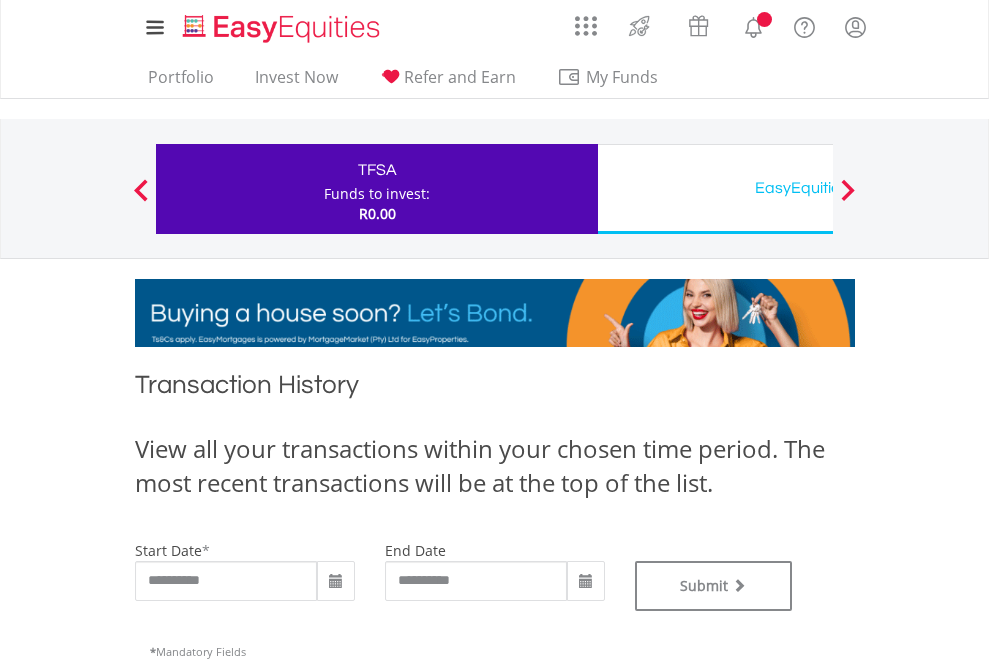 type on "**********" 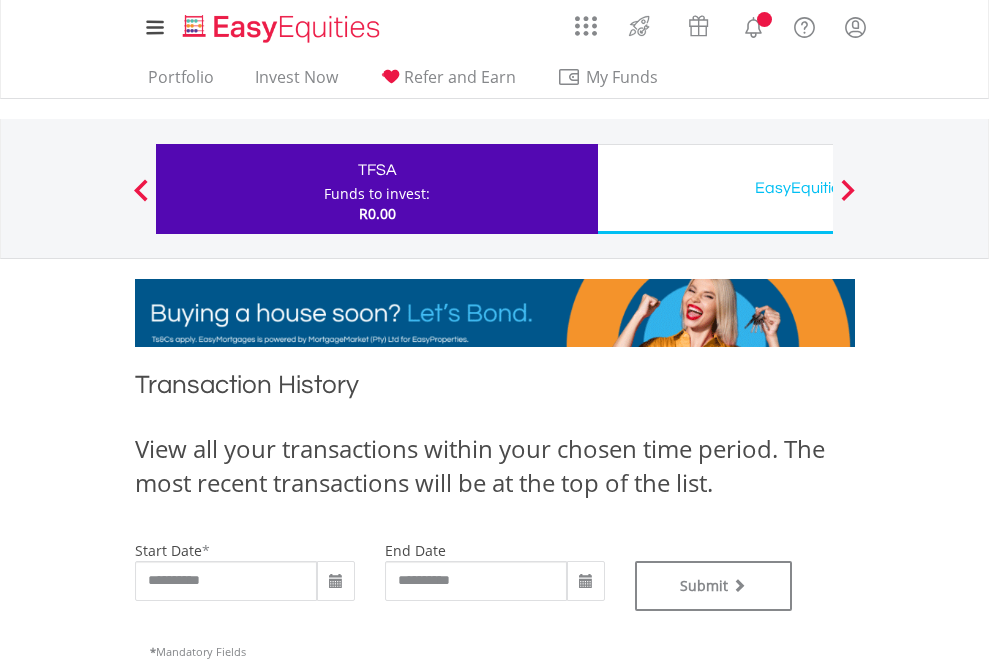 type on "**********" 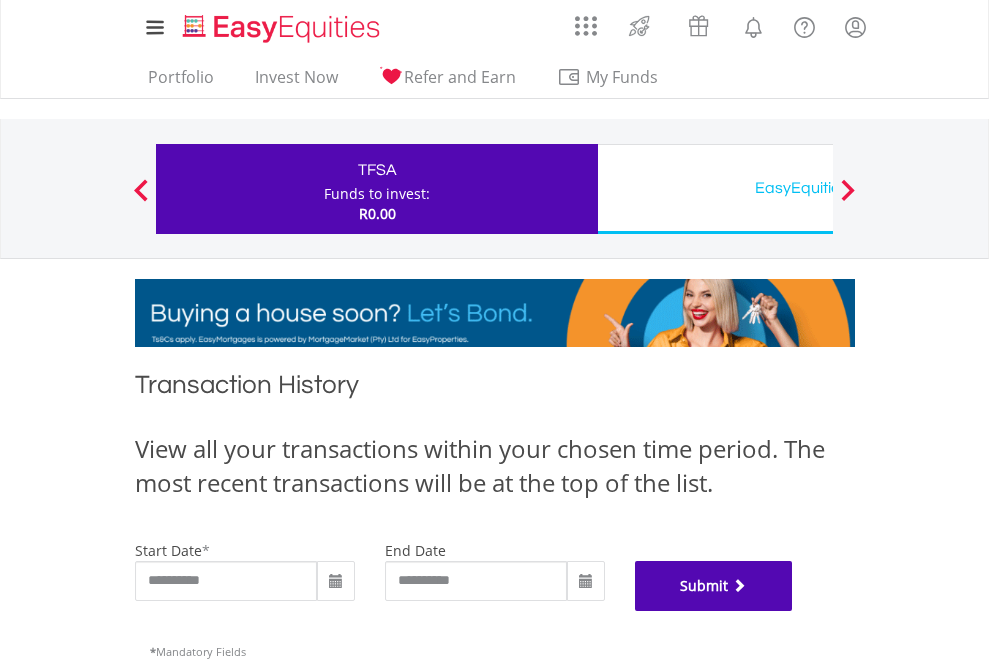 click on "Submit" at bounding box center (714, 586) 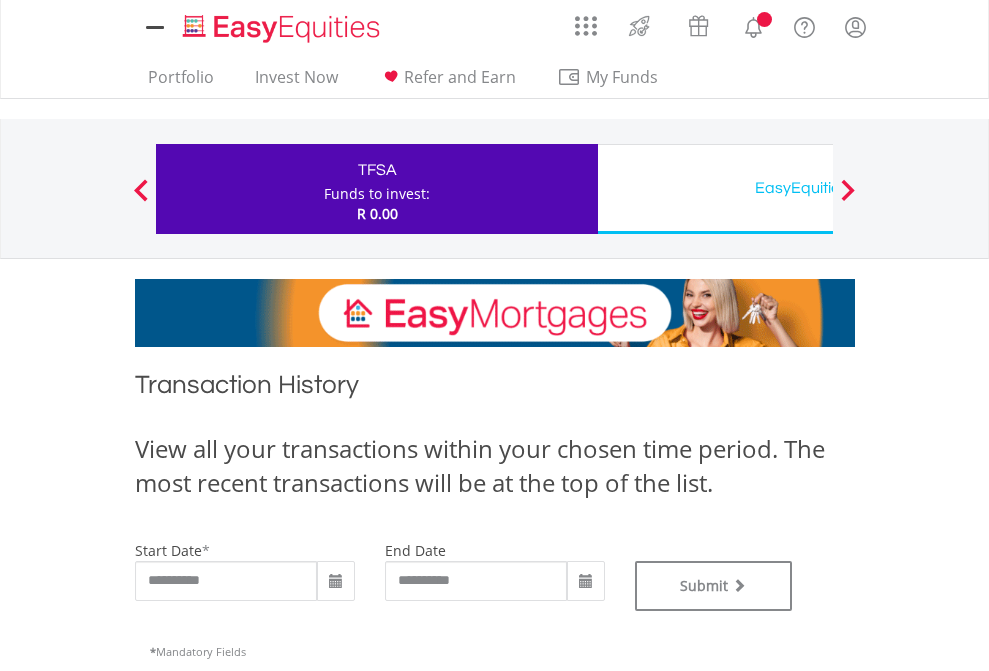 scroll, scrollTop: 0, scrollLeft: 0, axis: both 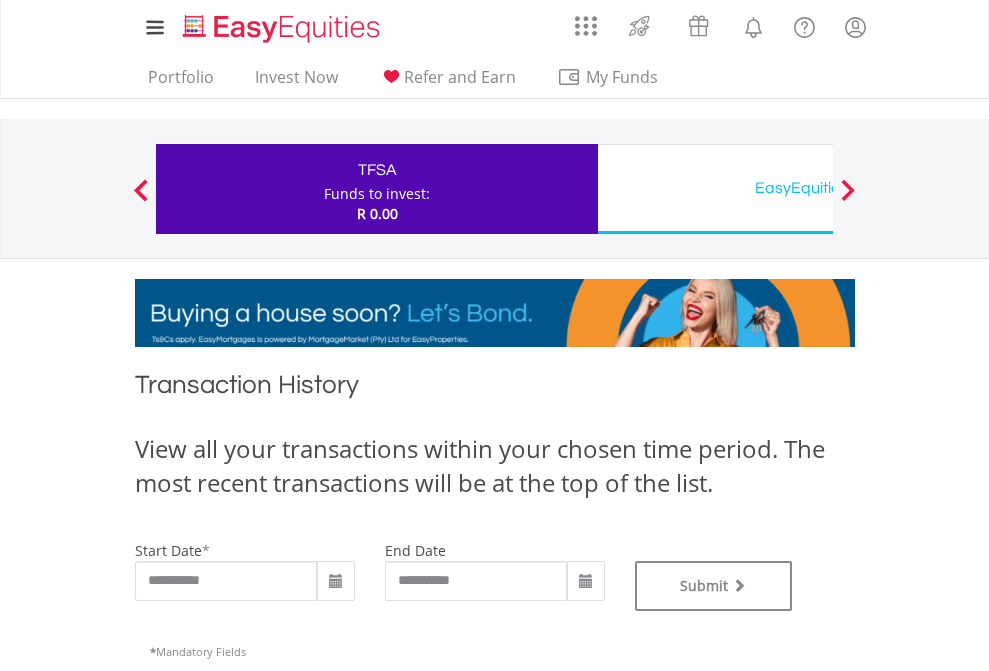 click on "EasyEquities USD" at bounding box center [818, 188] 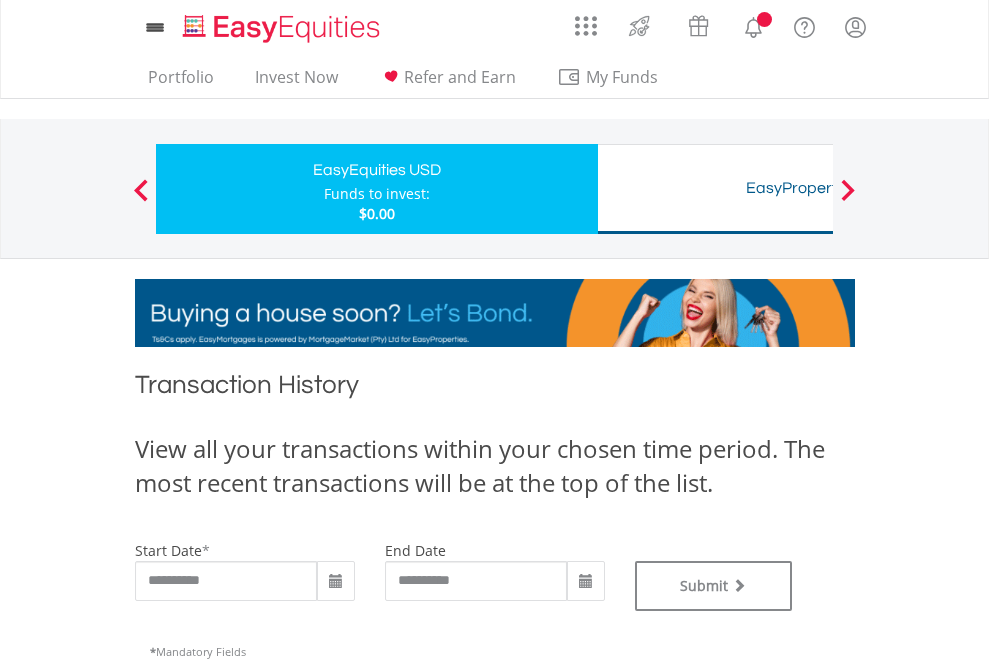 scroll, scrollTop: 0, scrollLeft: 0, axis: both 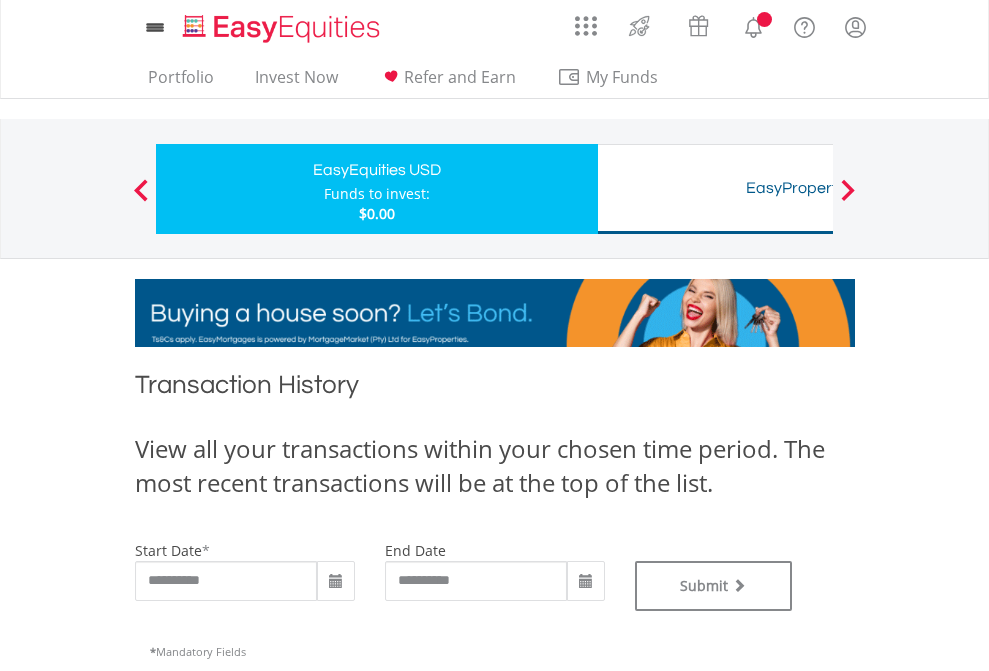 type on "**********" 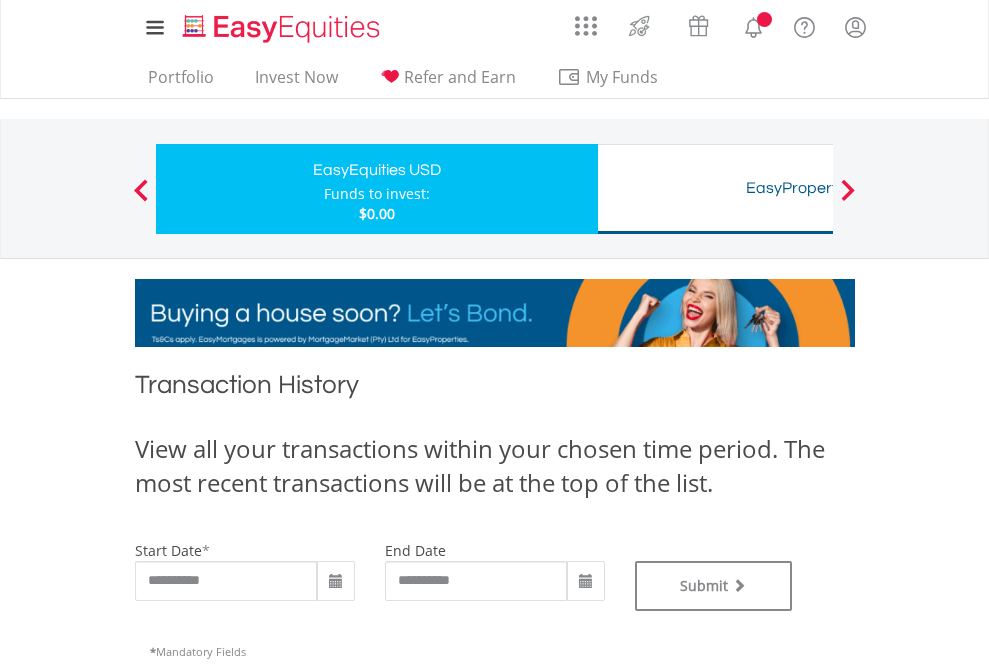 type on "**********" 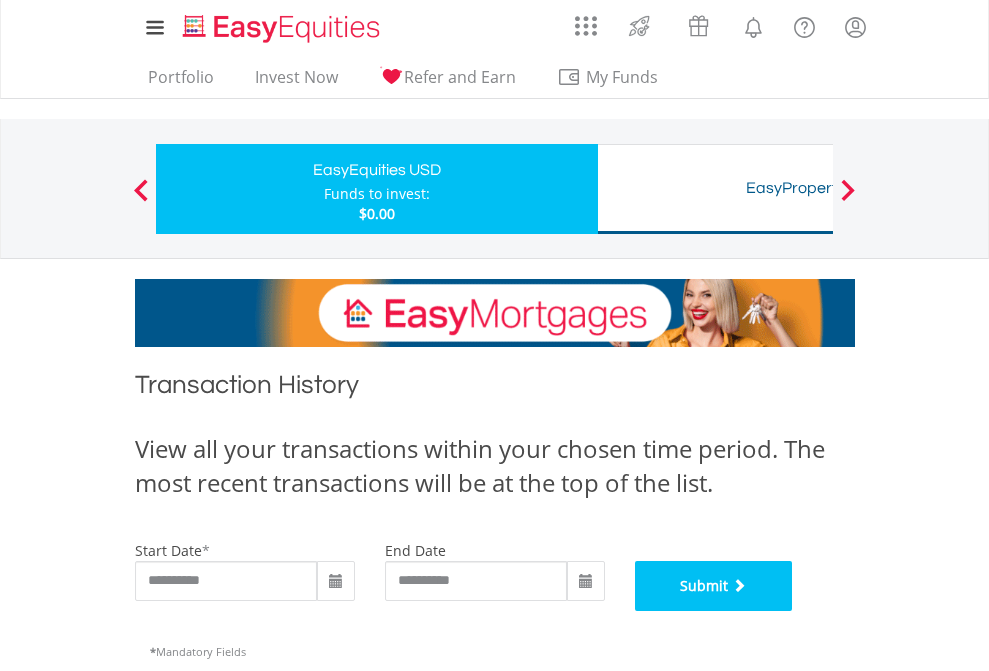 click on "Submit" at bounding box center [714, 586] 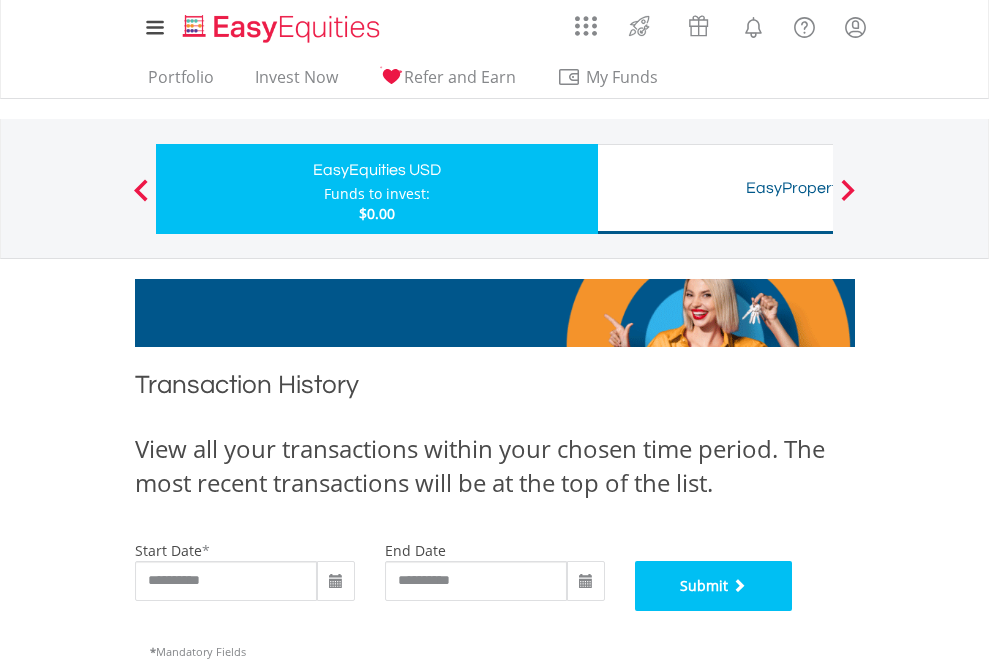 scroll, scrollTop: 811, scrollLeft: 0, axis: vertical 